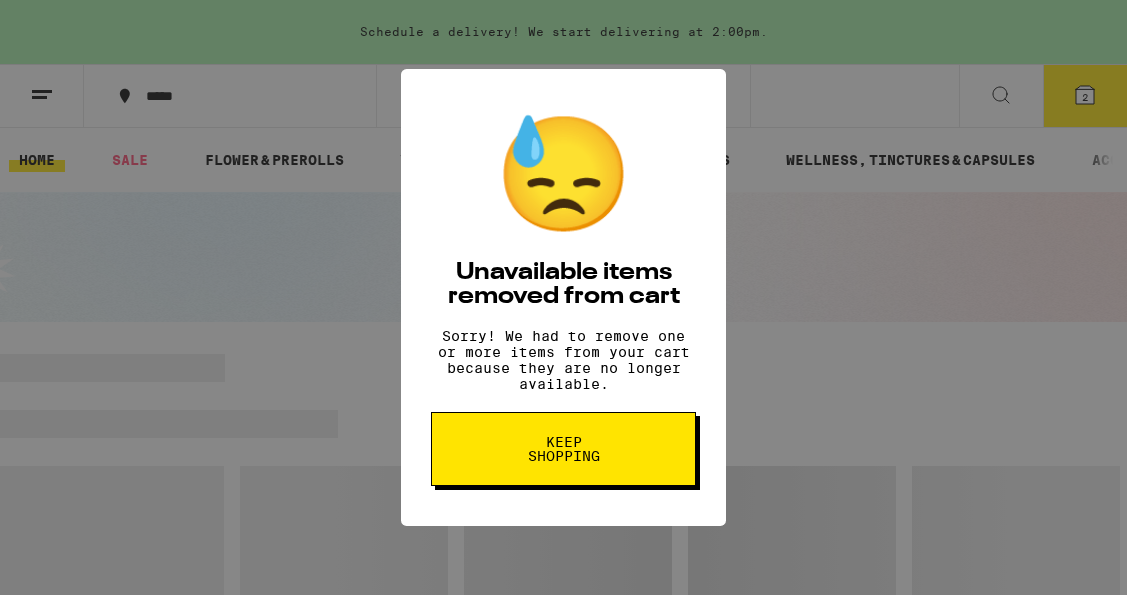 click on "Keep Shopping" at bounding box center (563, 449) 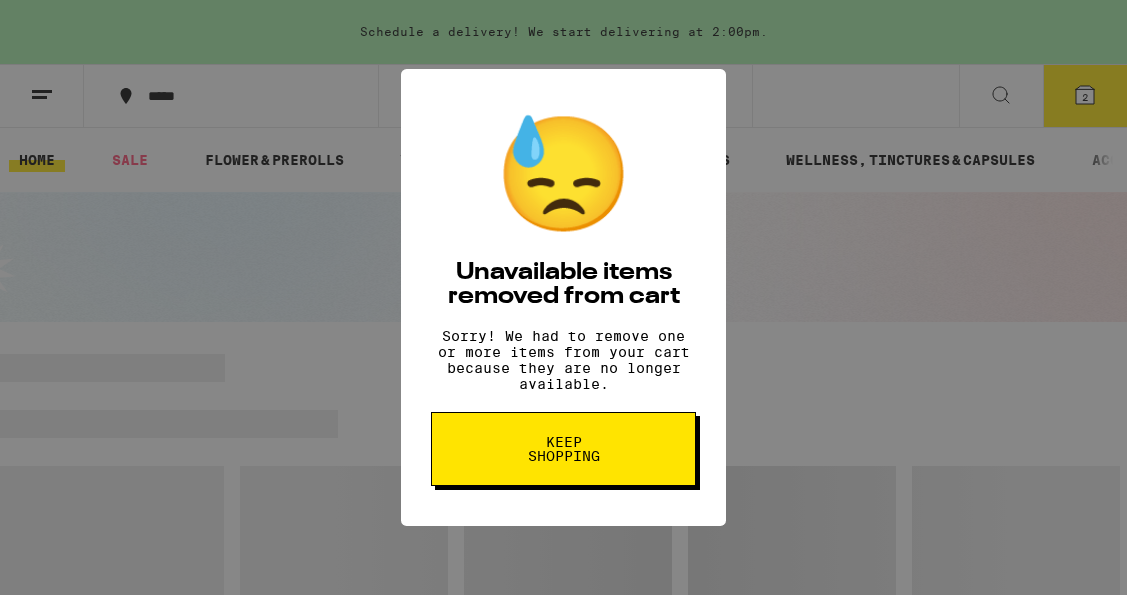 scroll, scrollTop: 0, scrollLeft: 0, axis: both 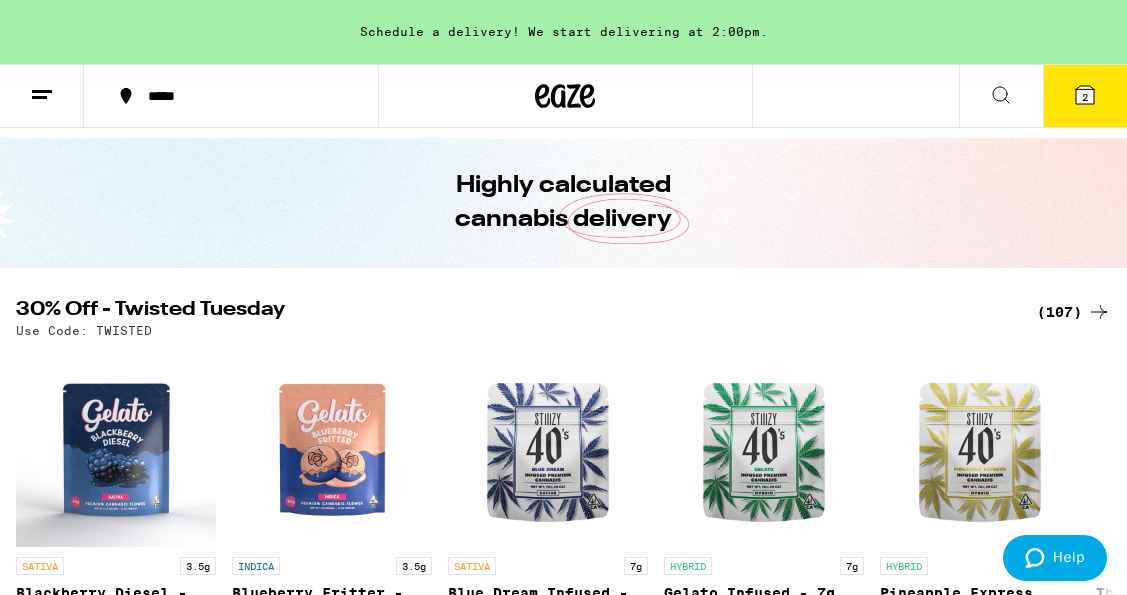 click on "(107)" at bounding box center [1074, 312] 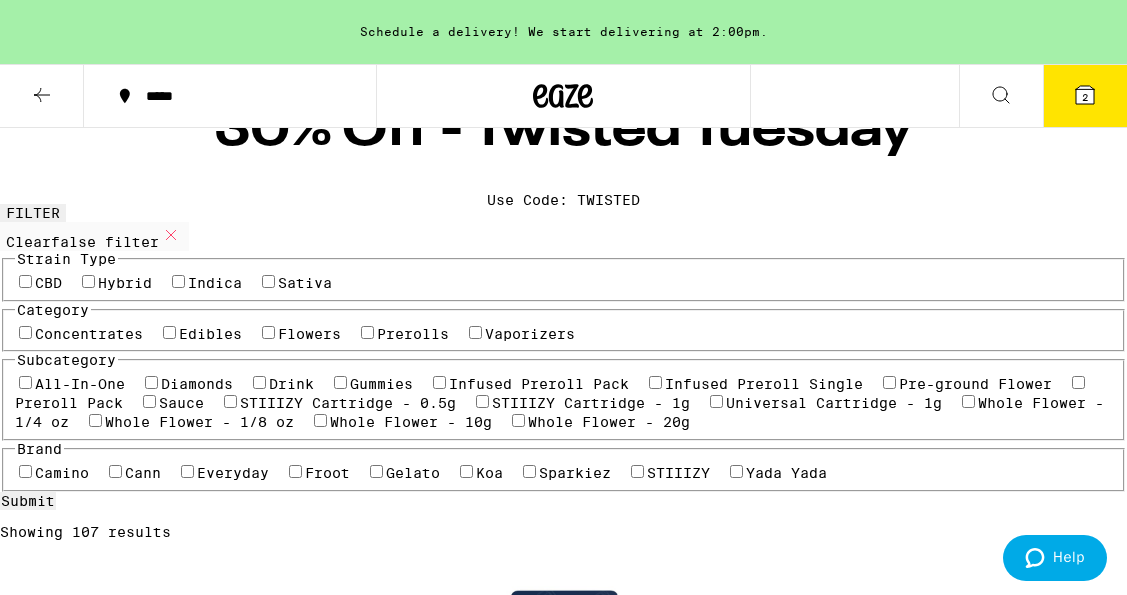 scroll, scrollTop: 0, scrollLeft: 0, axis: both 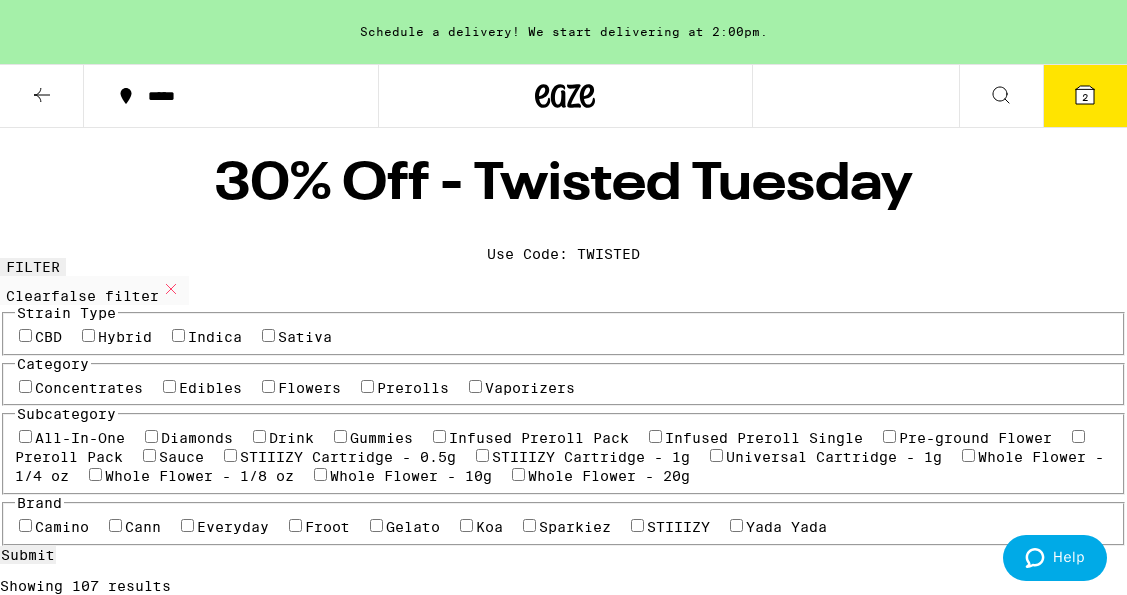 click on "Sativa" at bounding box center (305, 337) 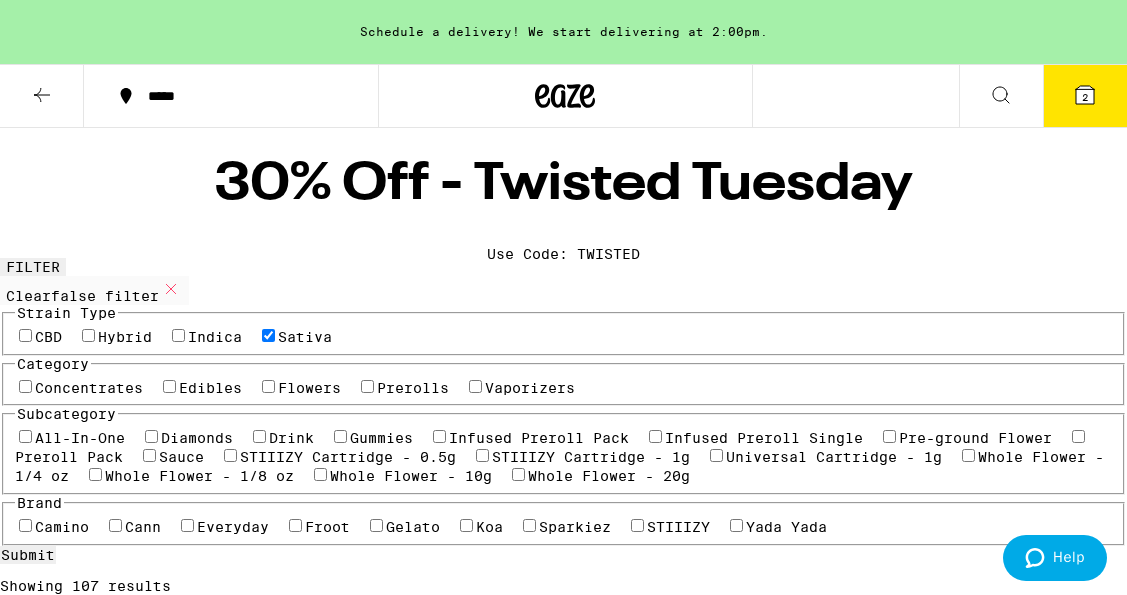 checkbox on "true" 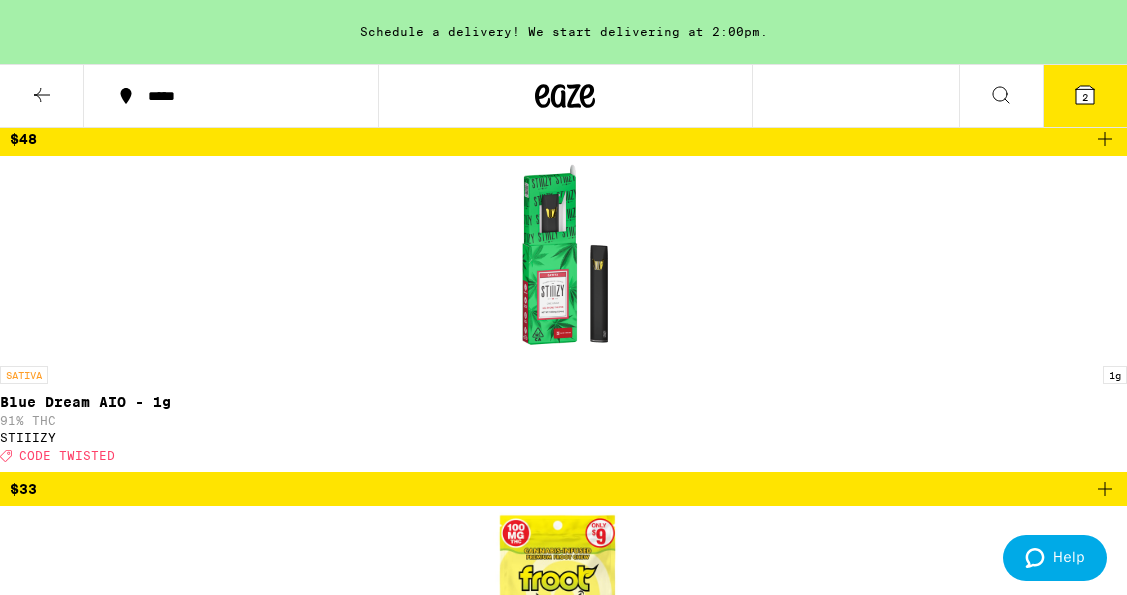 scroll, scrollTop: 1541, scrollLeft: 0, axis: vertical 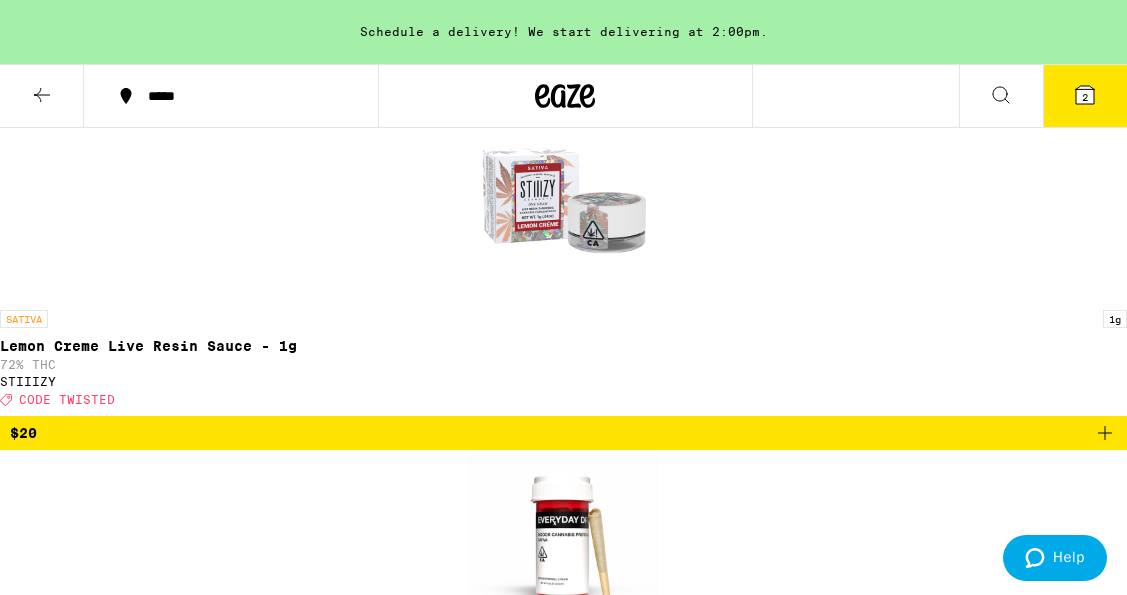 click 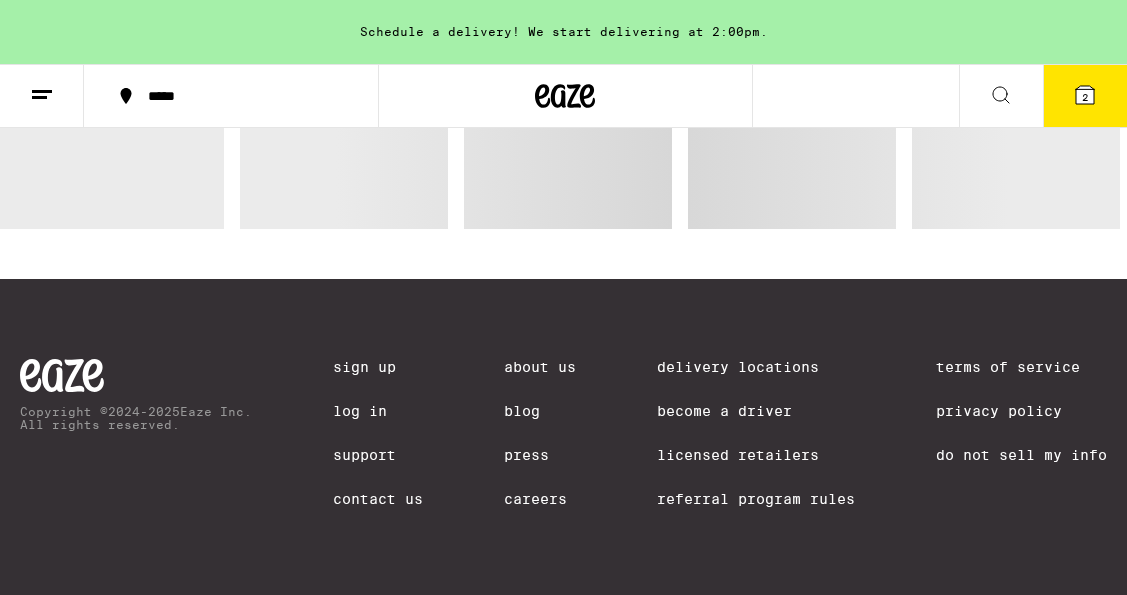 scroll, scrollTop: 0, scrollLeft: 0, axis: both 